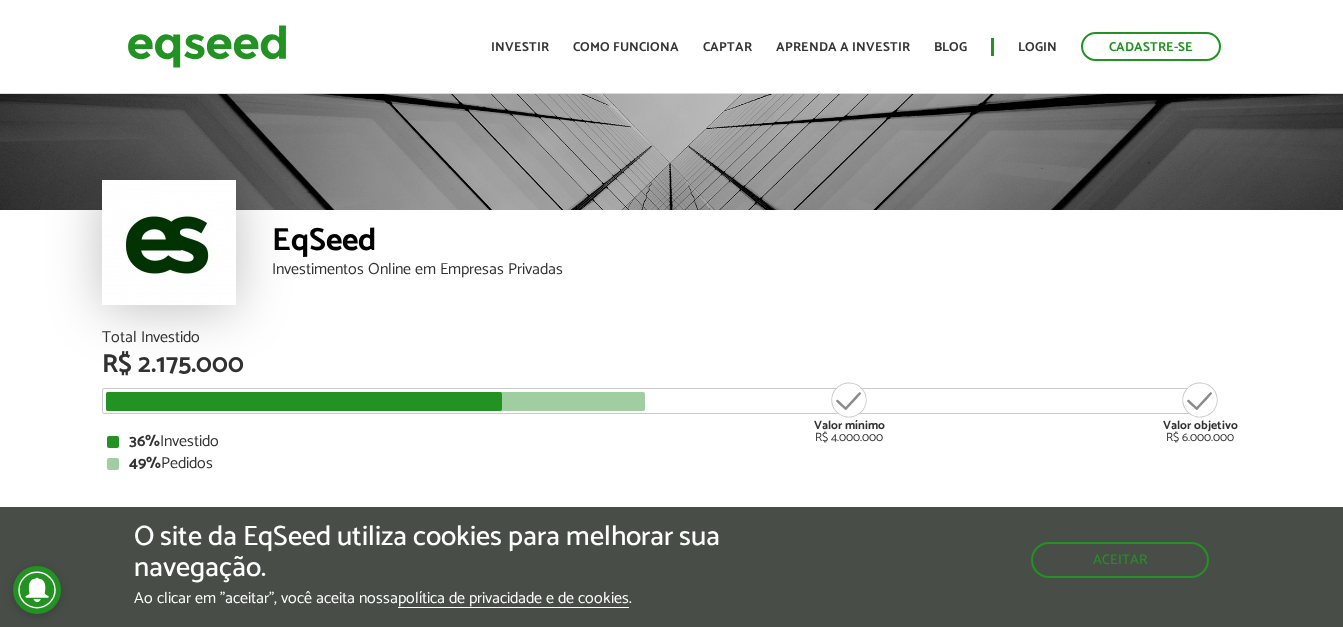 scroll, scrollTop: 0, scrollLeft: 0, axis: both 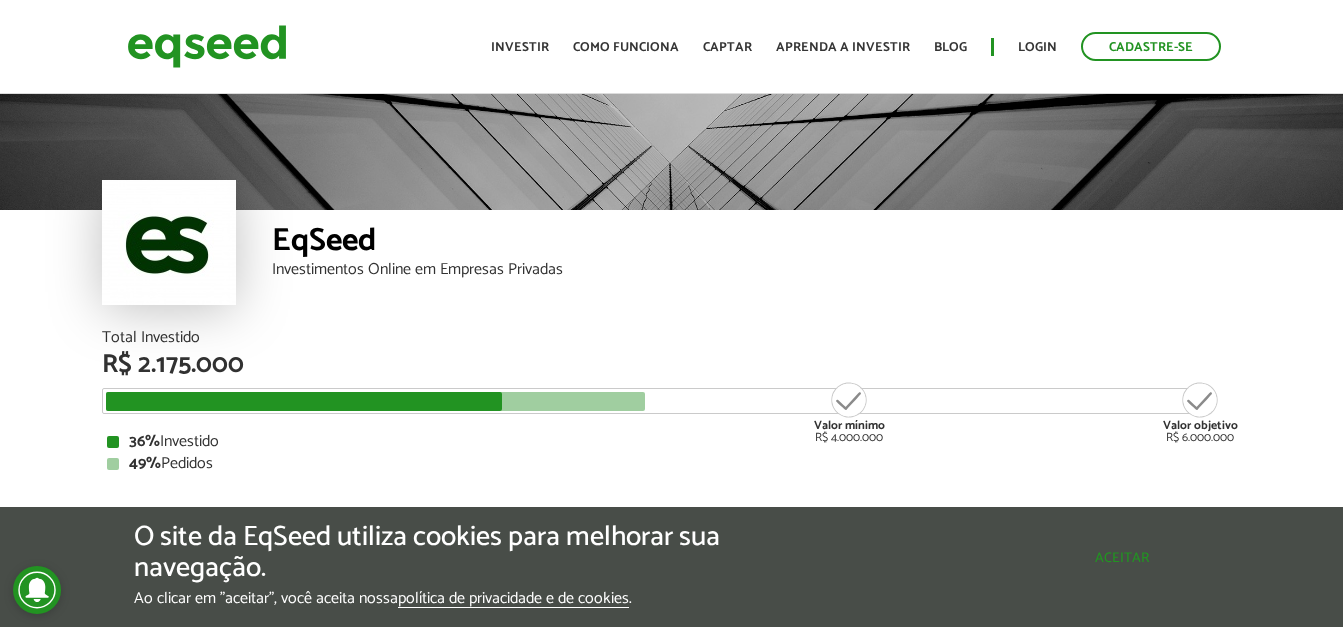 click on "Aceitar" at bounding box center [1122, 558] 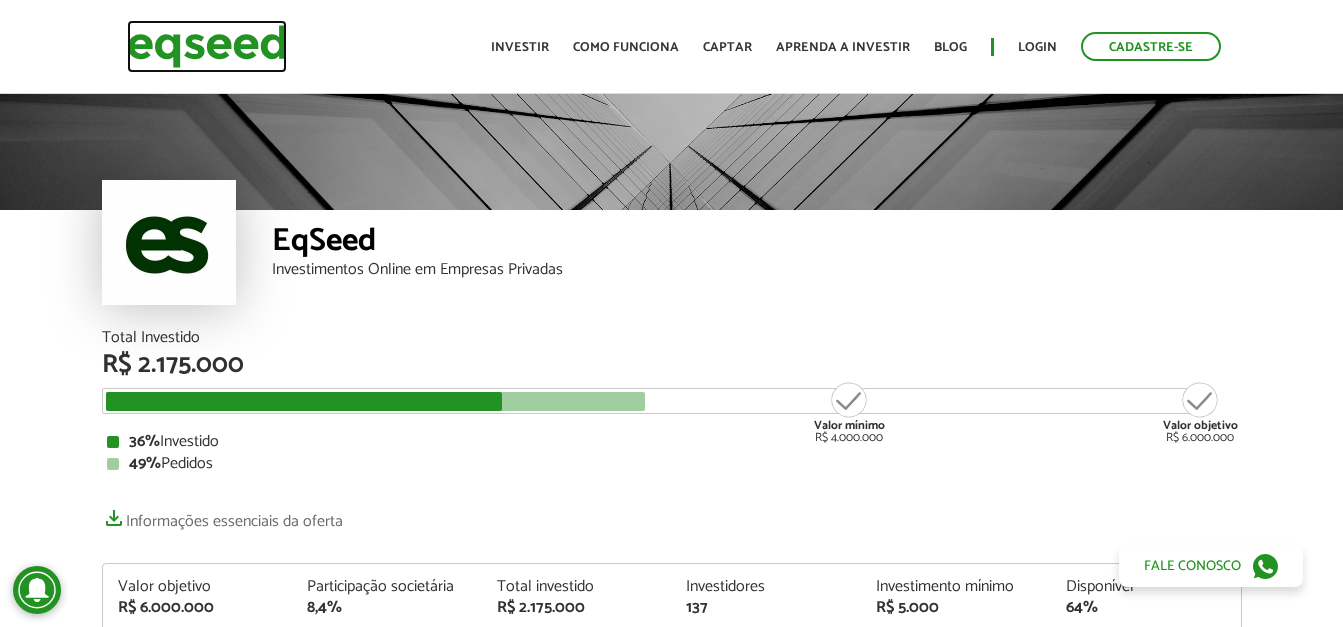 click at bounding box center (207, 46) 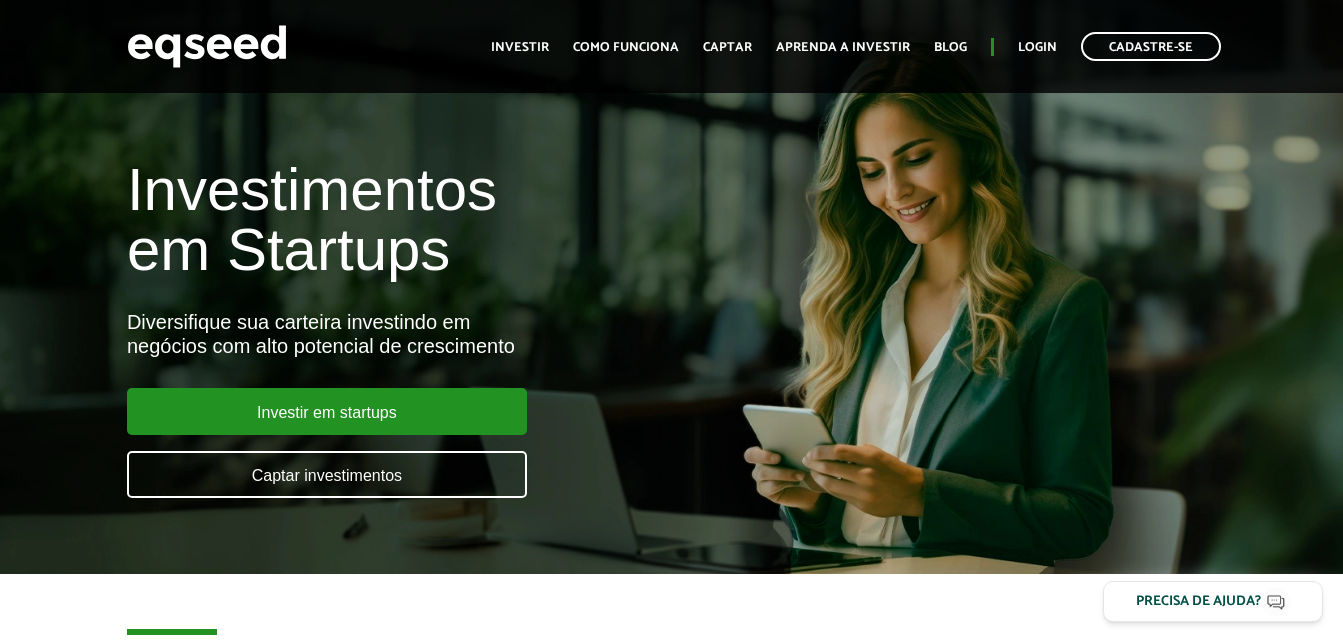 scroll, scrollTop: 900, scrollLeft: 0, axis: vertical 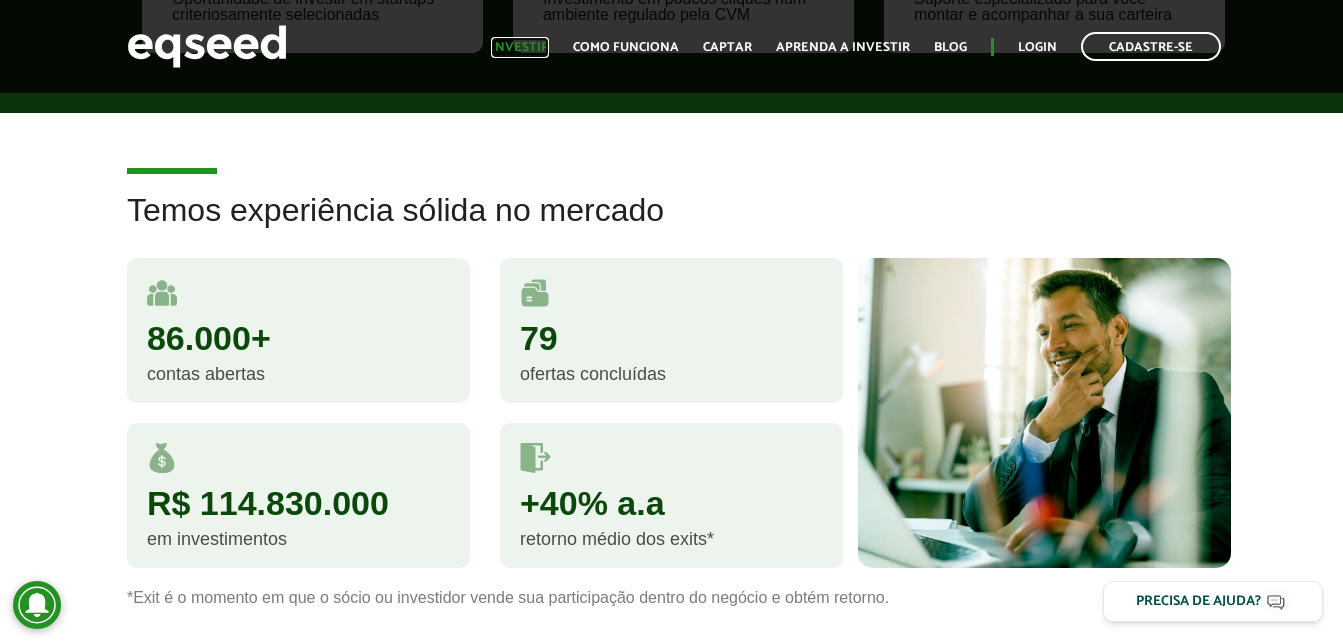 click on "Investir" at bounding box center [520, 47] 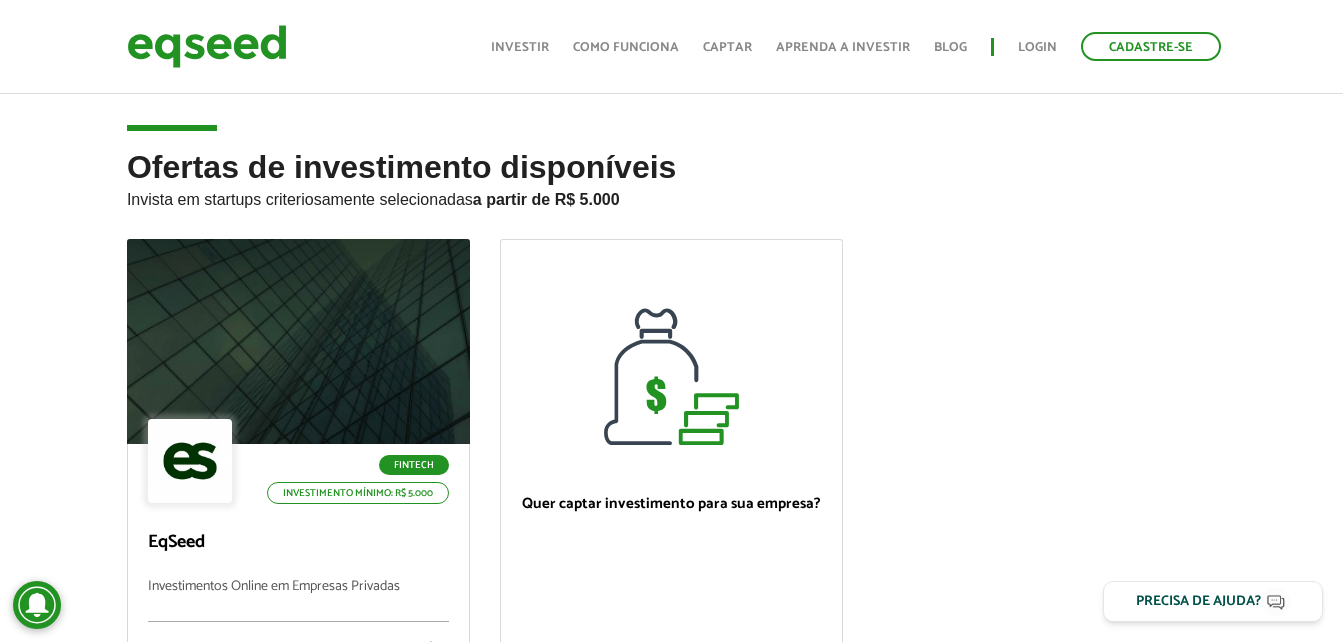 scroll, scrollTop: 0, scrollLeft: 0, axis: both 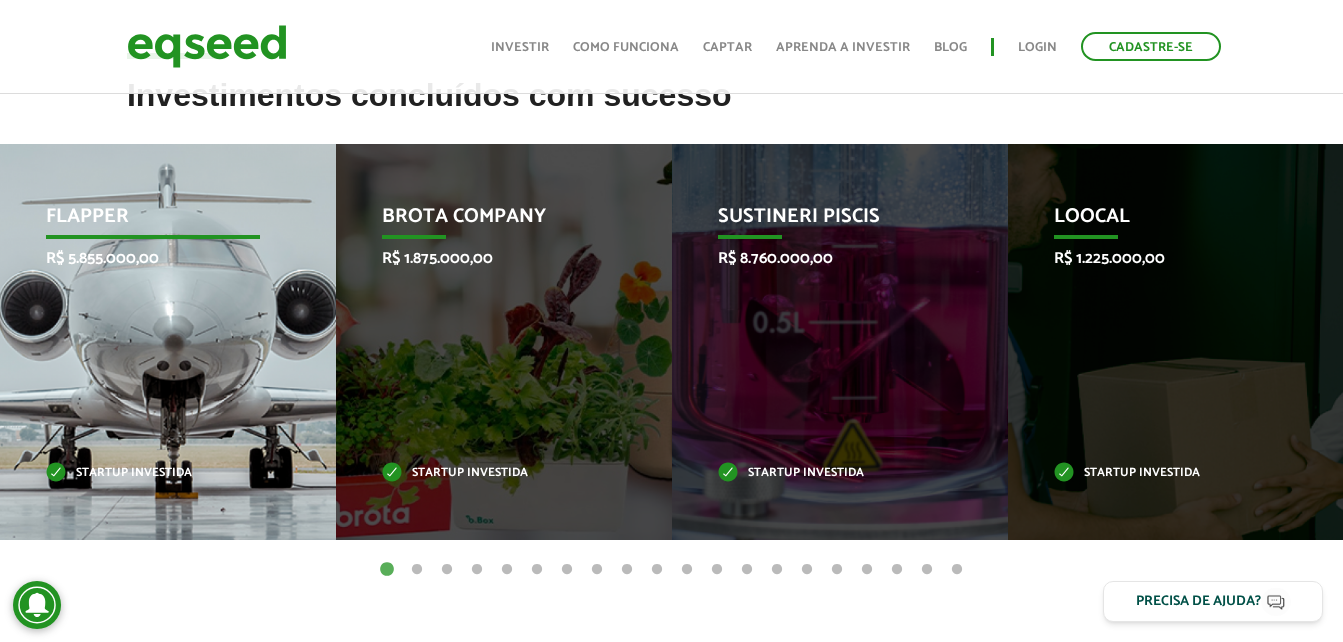 click on "Startup investida" at bounding box center (153, 473) 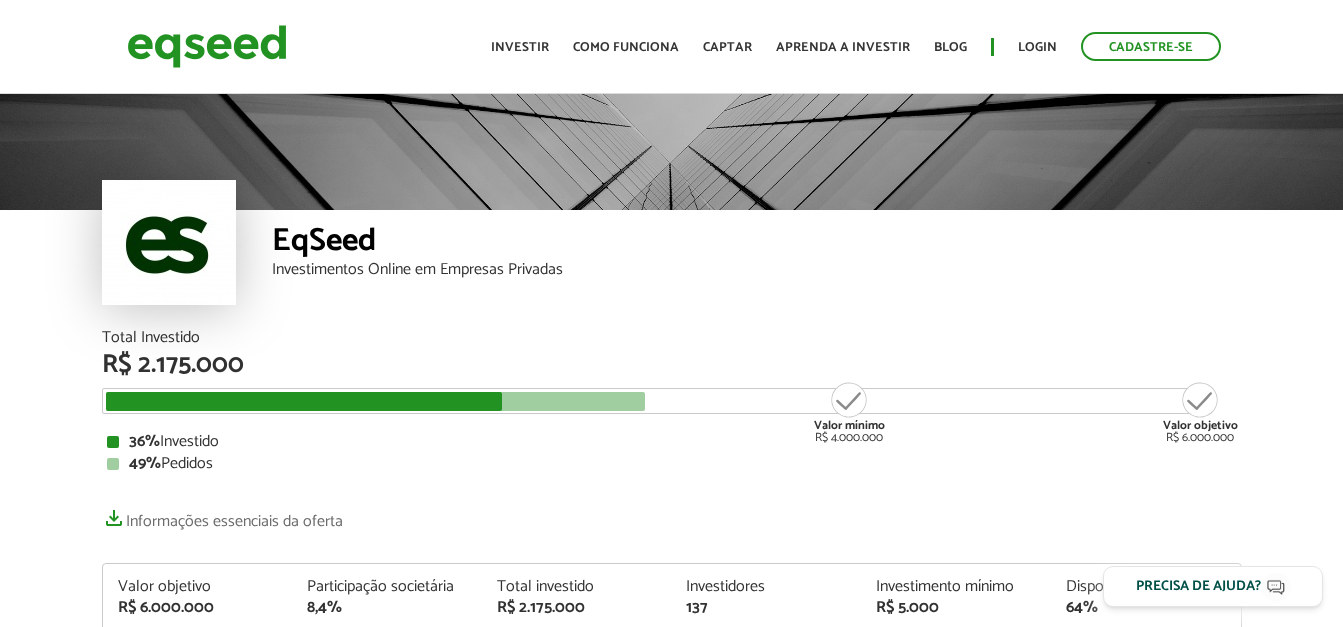 scroll, scrollTop: 0, scrollLeft: 0, axis: both 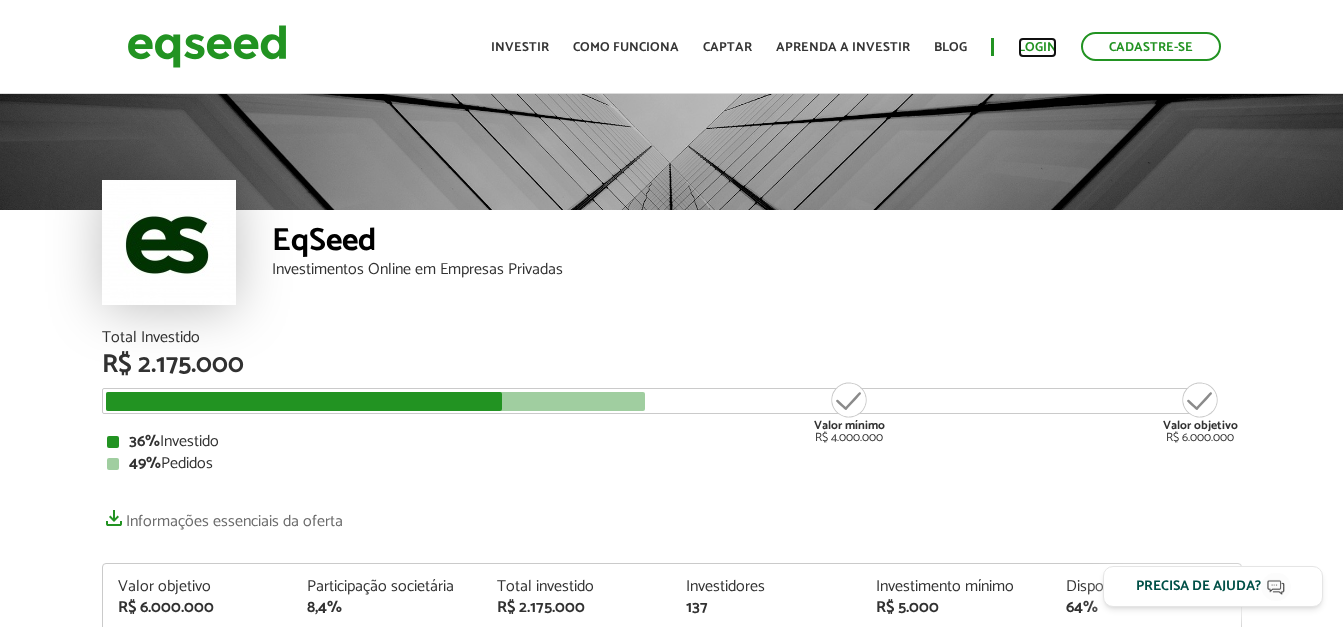 drag, startPoint x: 0, startPoint y: 0, endPoint x: 1036, endPoint y: 47, distance: 1037.0656 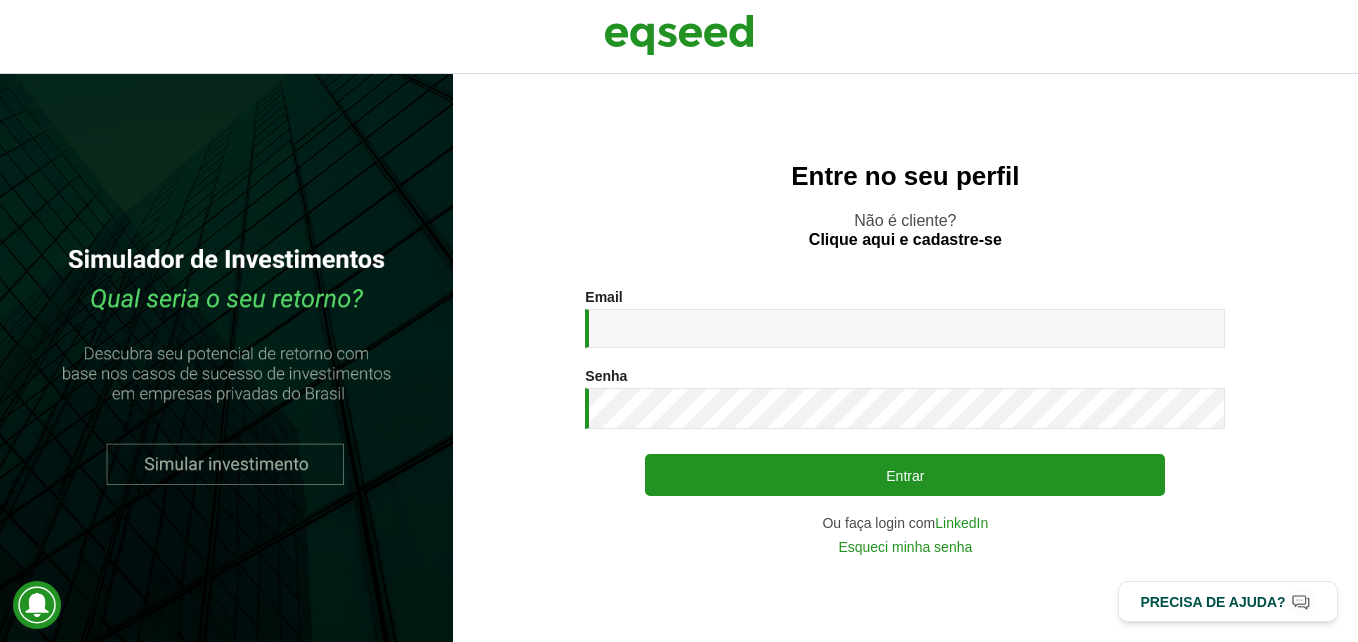 scroll, scrollTop: 0, scrollLeft: 0, axis: both 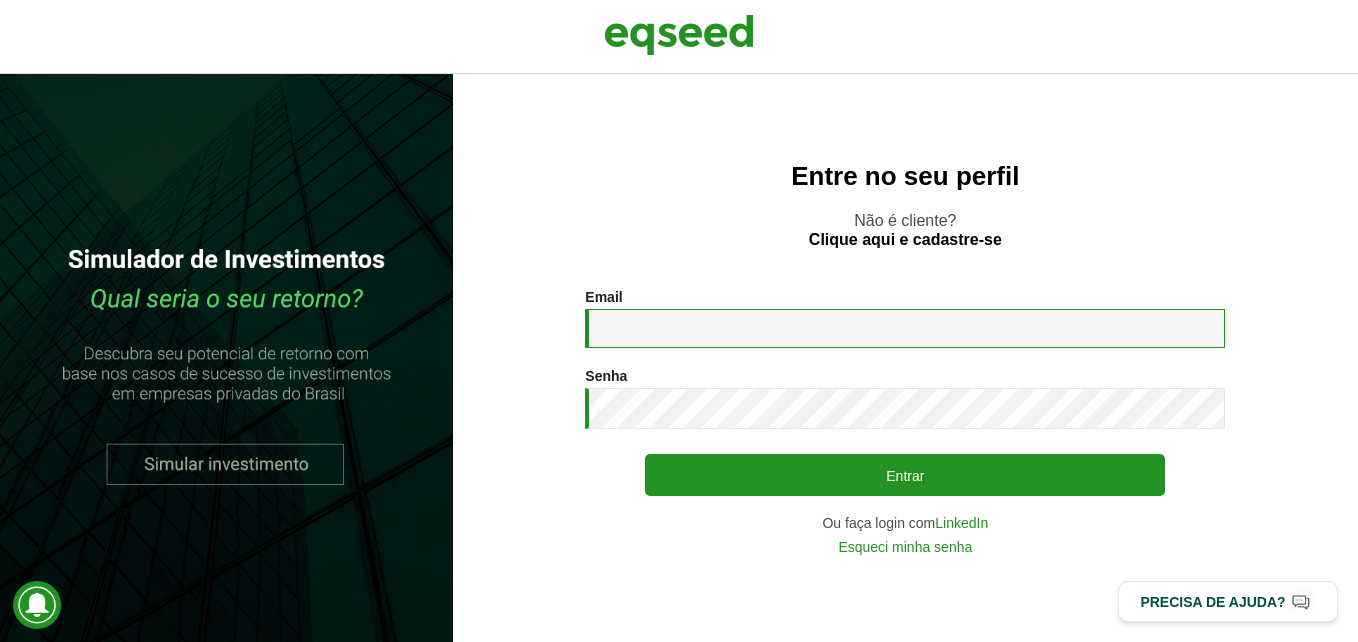 click on "Email  *" at bounding box center [905, 328] 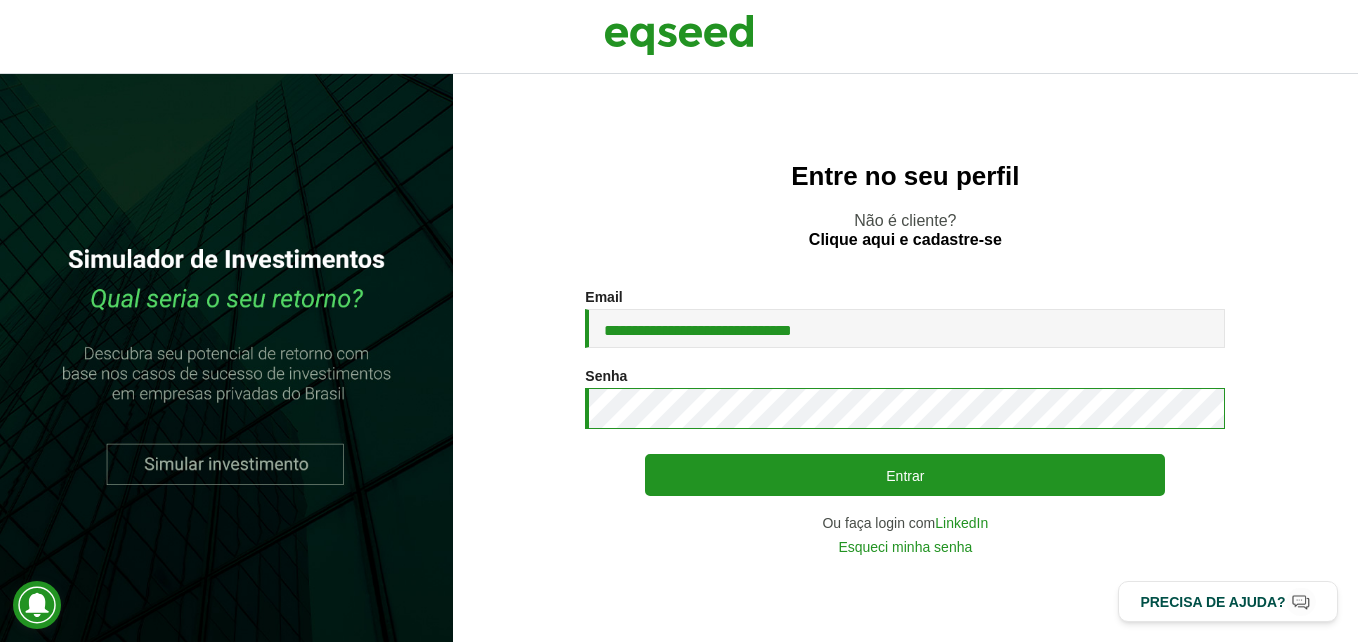 click on "Entrar" at bounding box center (905, 475) 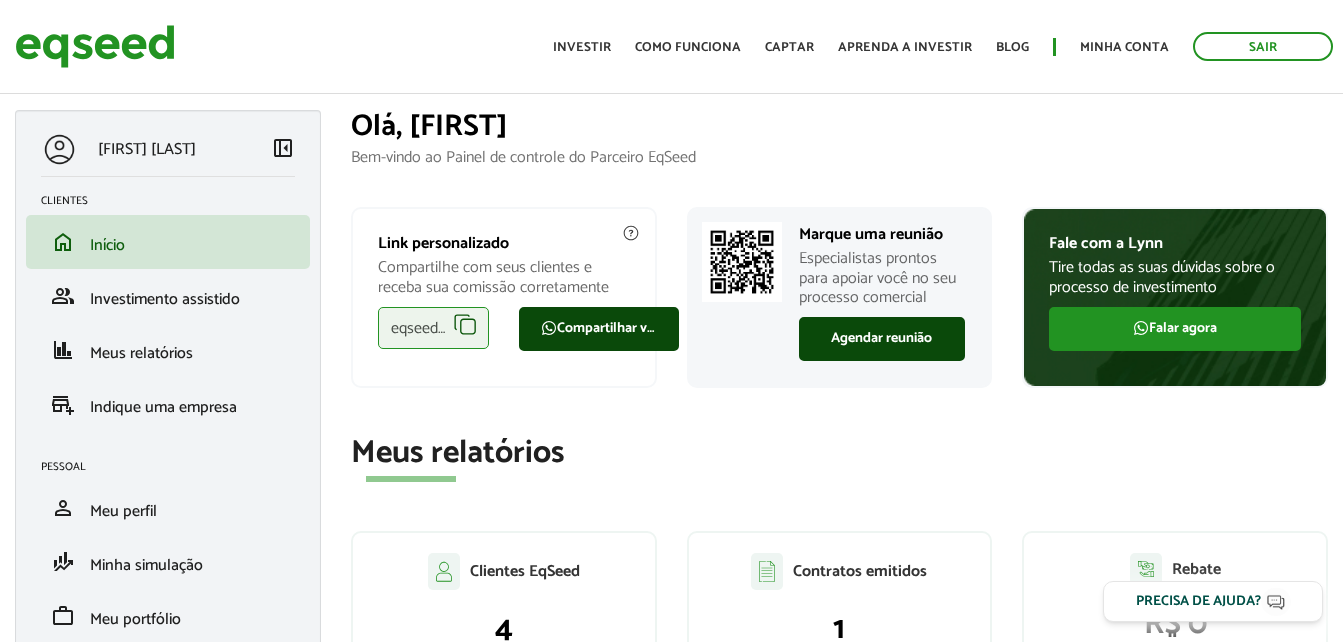 scroll, scrollTop: 0, scrollLeft: 0, axis: both 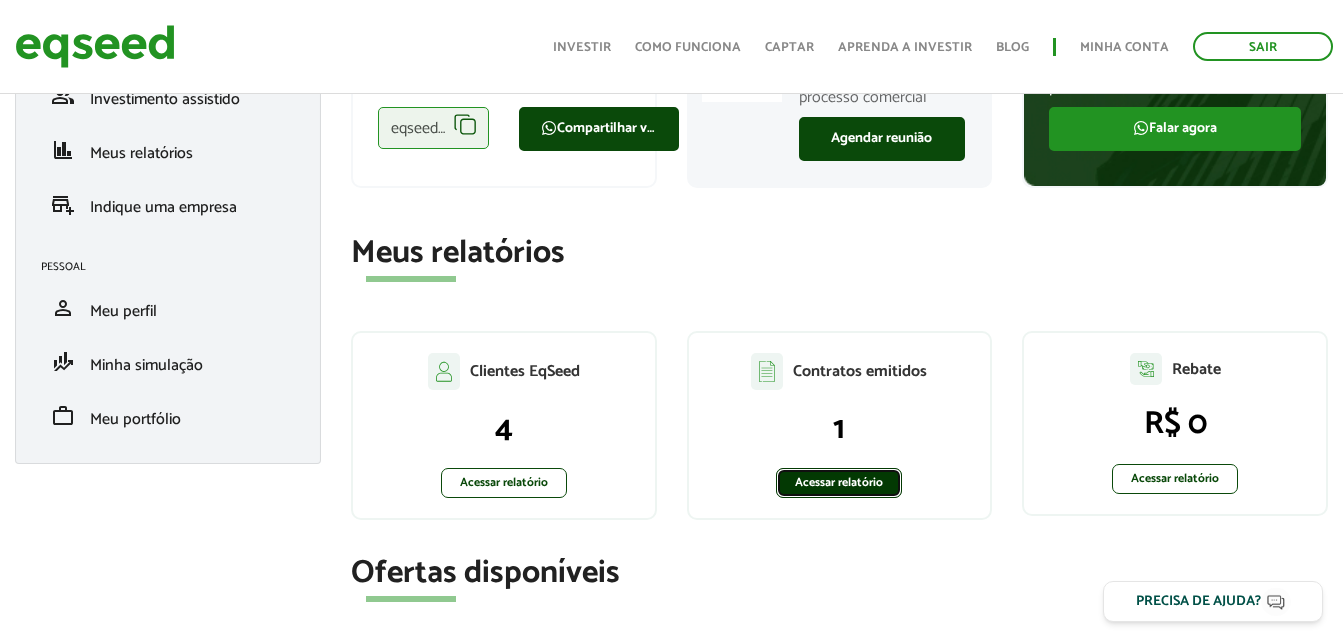 click on "Acessar relatório" at bounding box center (839, 483) 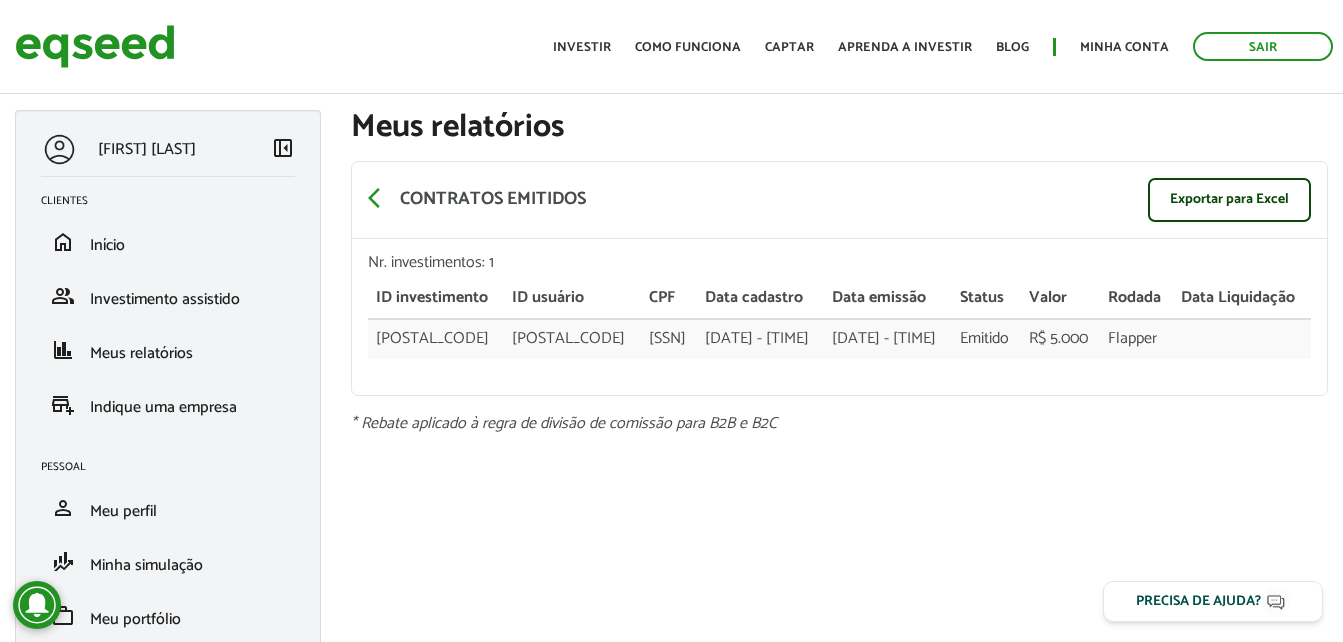 scroll, scrollTop: 0, scrollLeft: 0, axis: both 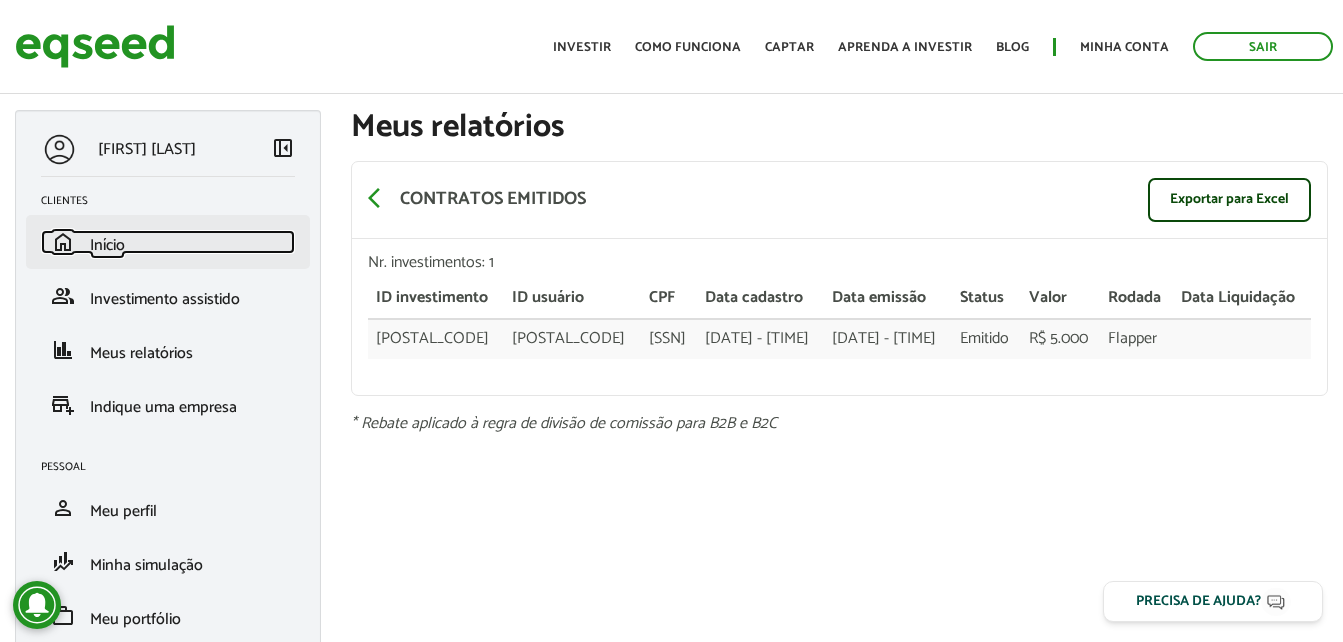 click on "Início" at bounding box center [107, 245] 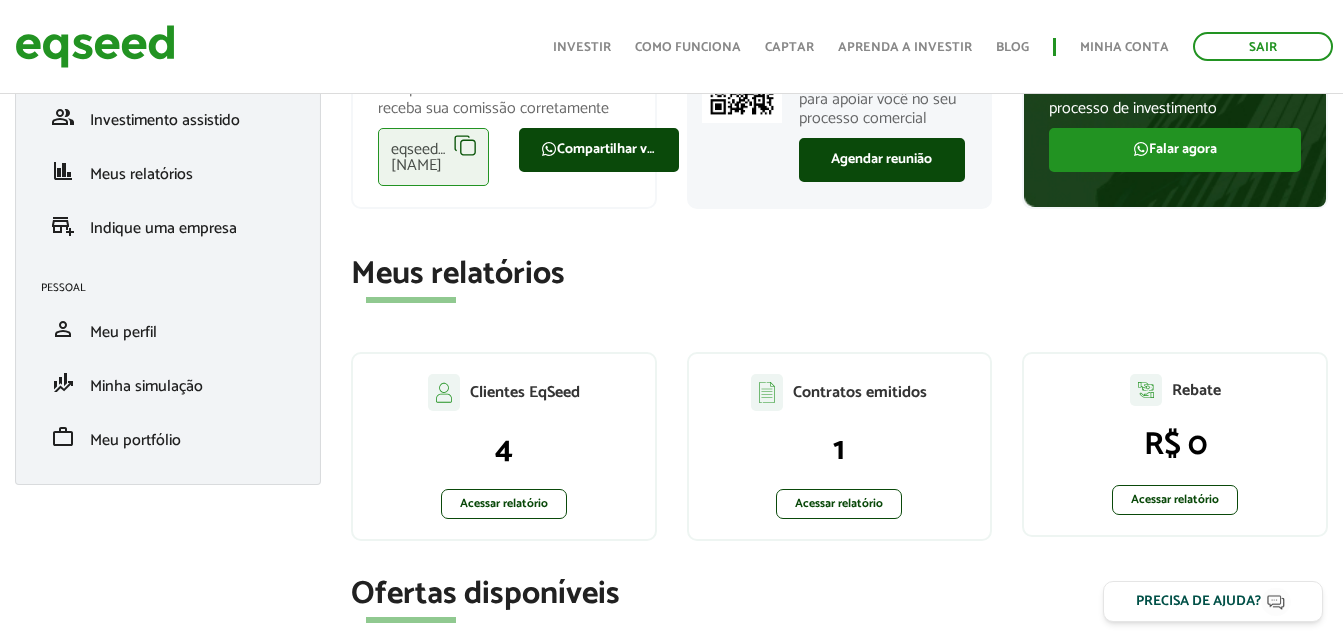 scroll, scrollTop: 0, scrollLeft: 0, axis: both 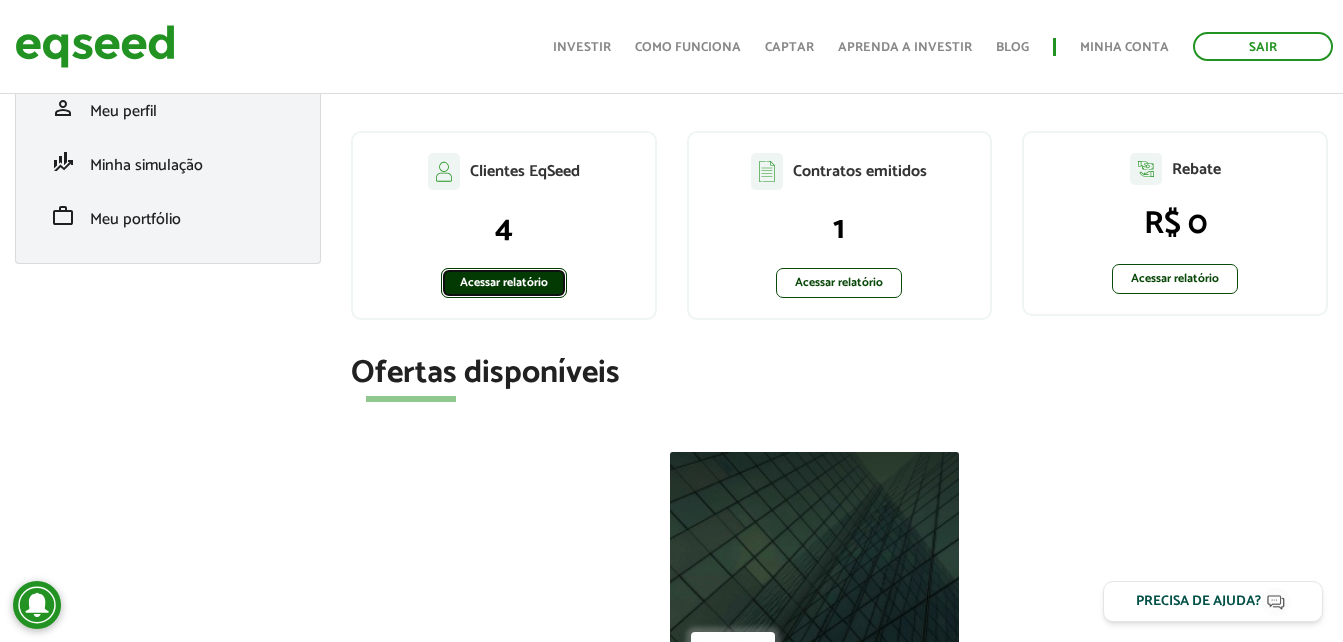 click on "Acessar relatório" at bounding box center (504, 283) 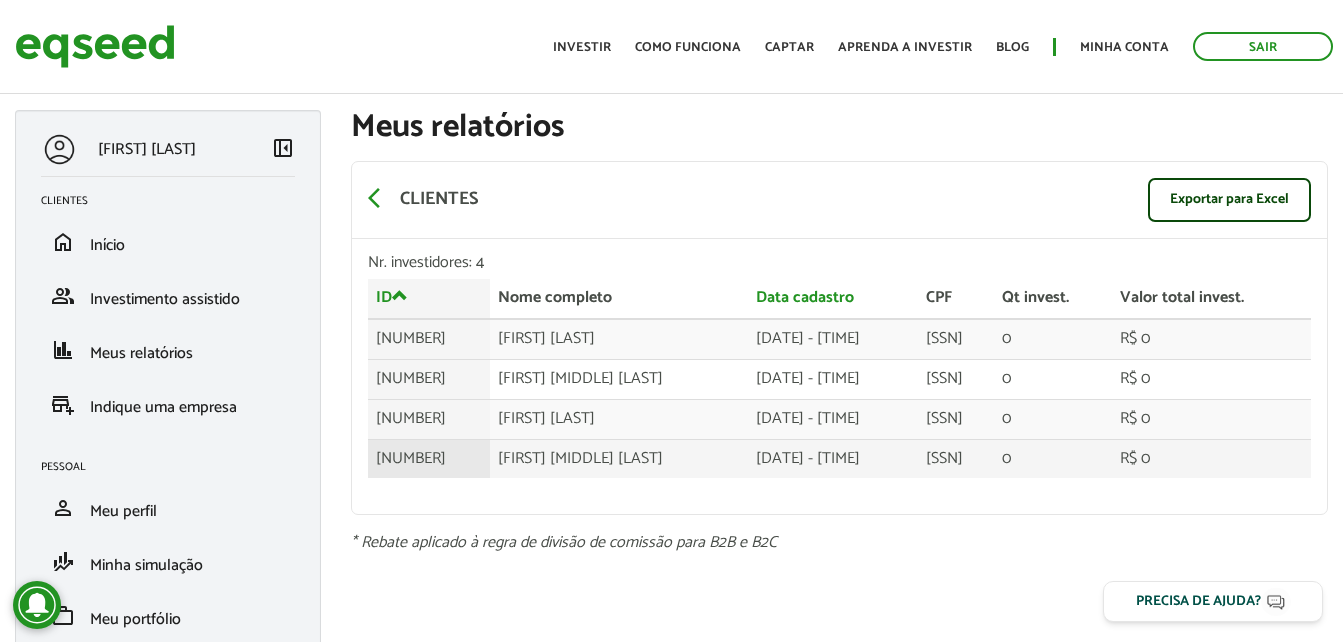 scroll, scrollTop: 0, scrollLeft: 0, axis: both 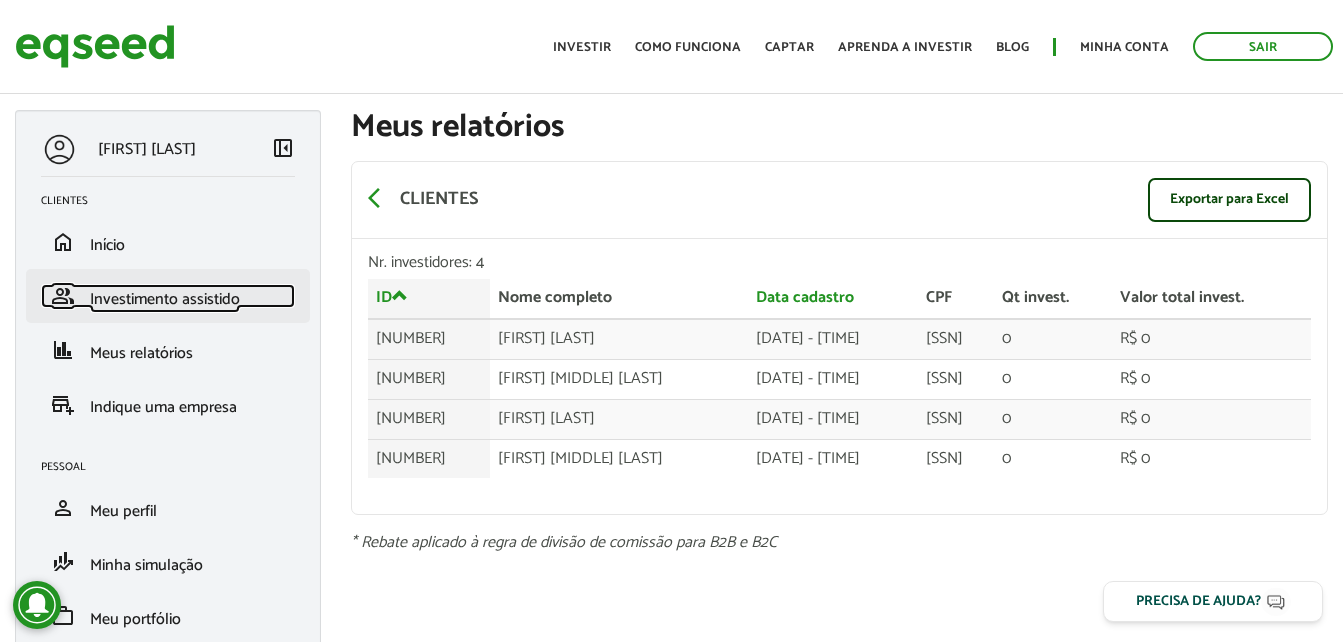 click on "Investimento assistido" at bounding box center (165, 299) 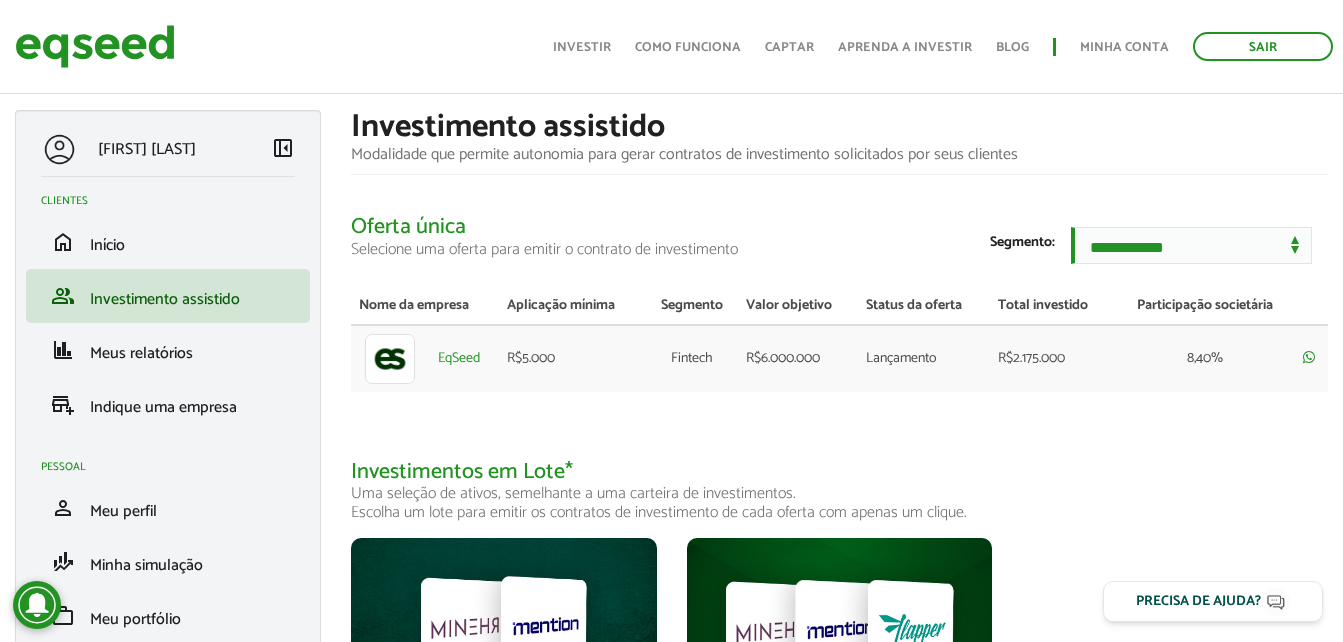 scroll, scrollTop: 300, scrollLeft: 0, axis: vertical 